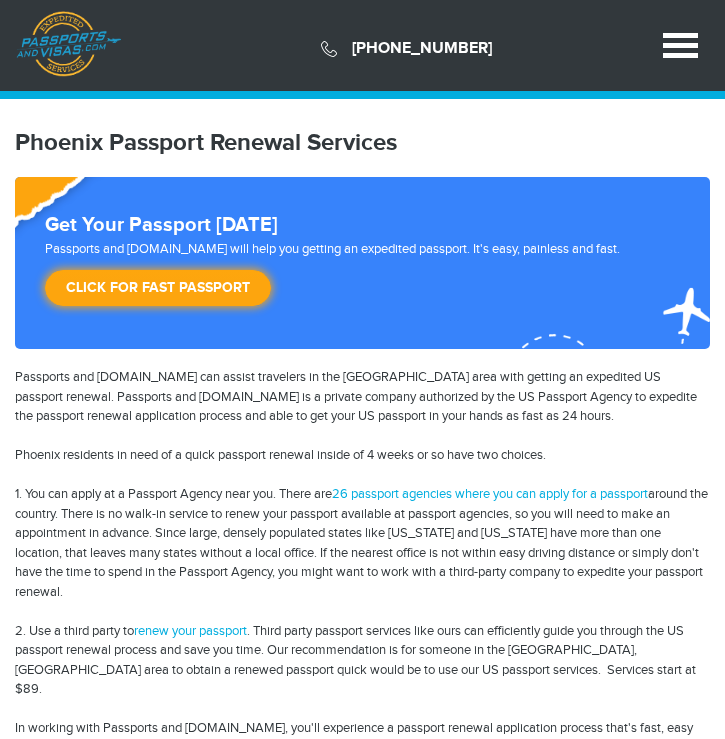 scroll, scrollTop: 0, scrollLeft: 0, axis: both 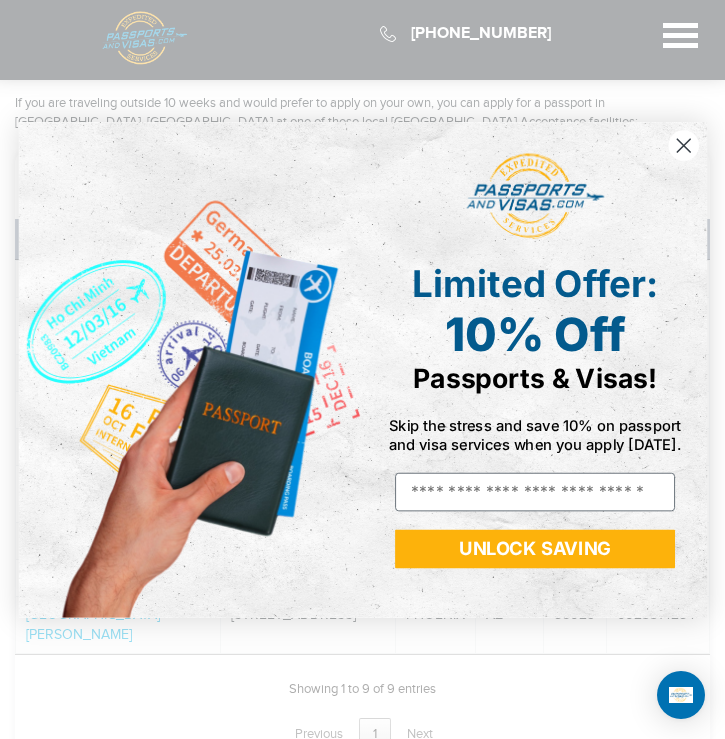 click 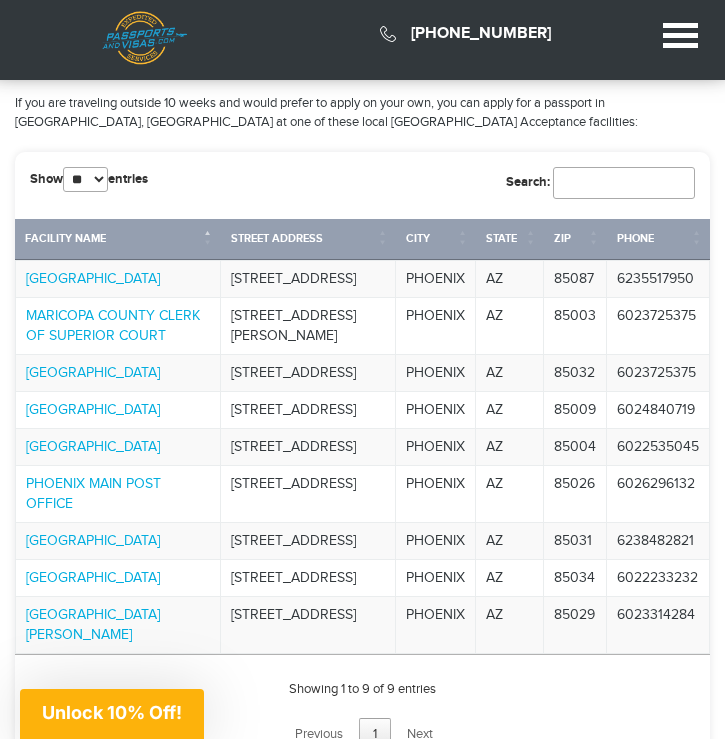 scroll, scrollTop: 1900, scrollLeft: 0, axis: vertical 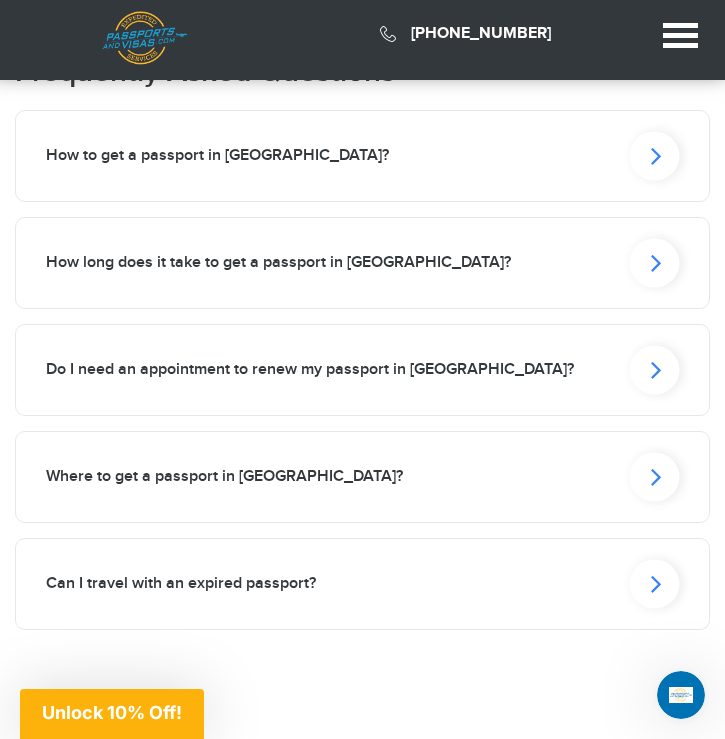 click on "How to get a passport in [GEOGRAPHIC_DATA]?" at bounding box center [362, 156] 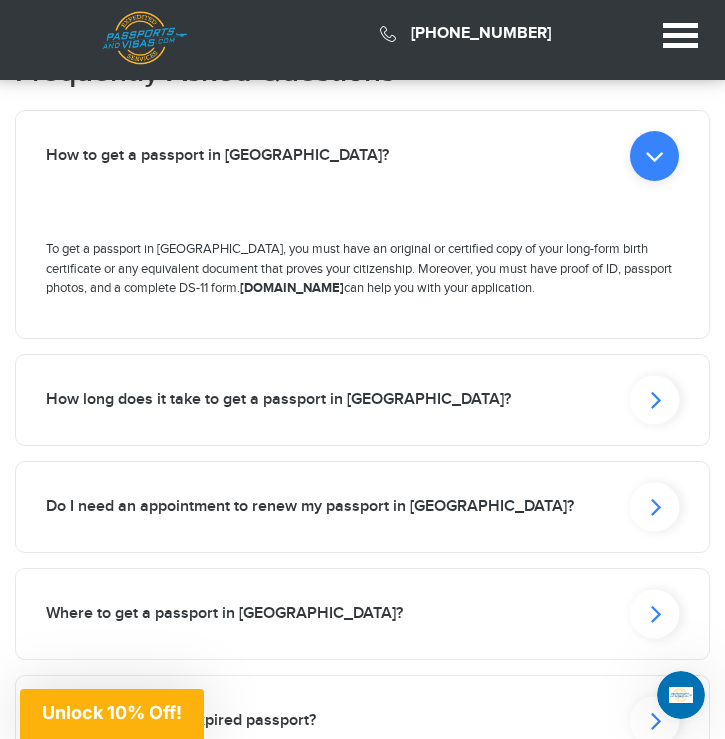 click on "How to get a passport in [GEOGRAPHIC_DATA]?" at bounding box center (362, 156) 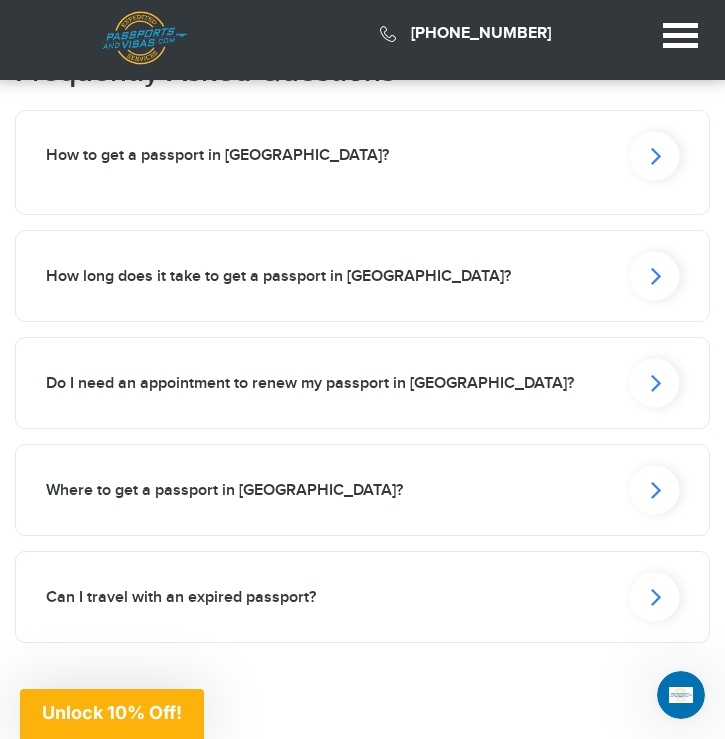 click on "How to get a passport in [GEOGRAPHIC_DATA]?" at bounding box center [362, 156] 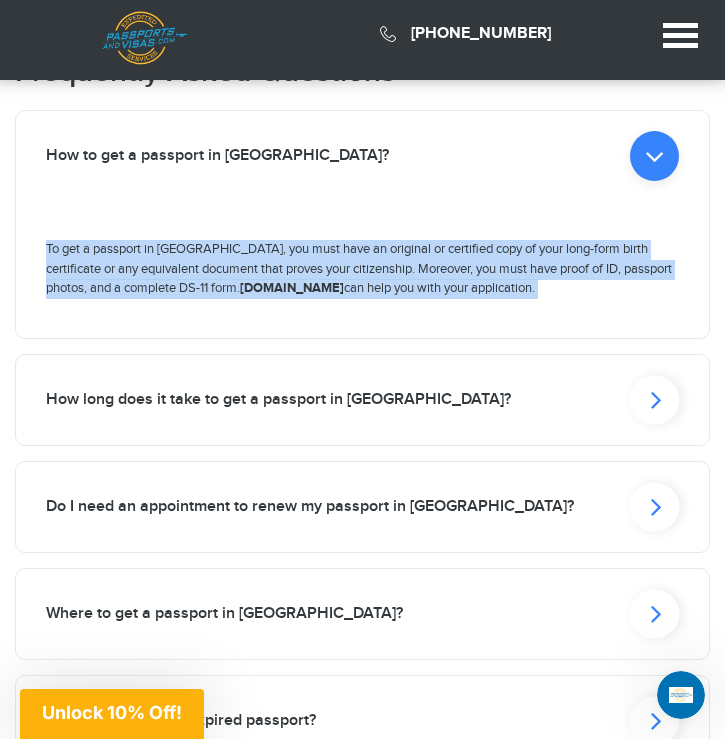click on "How to get a passport in Phoenix?" at bounding box center (362, 156) 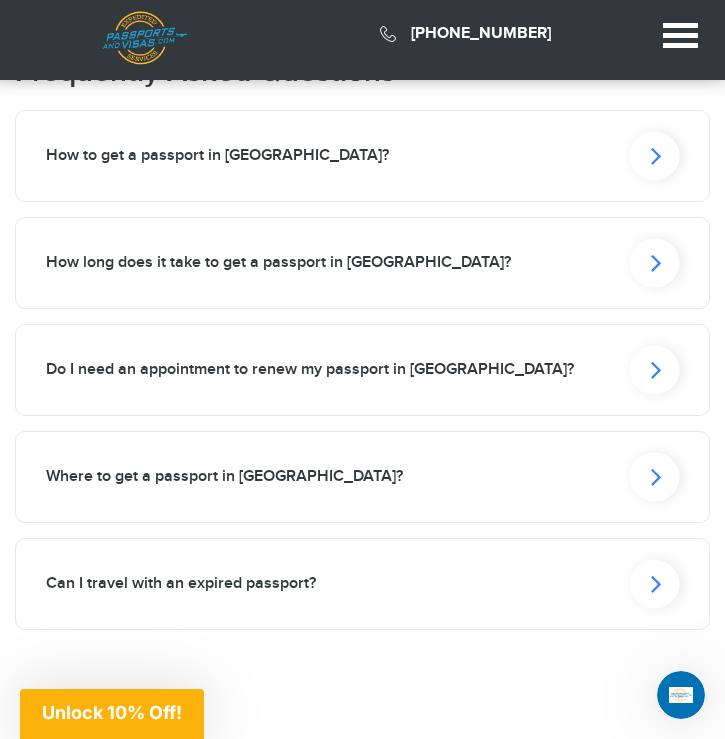 click on "How long does it take to get a passport in Phoenix?" at bounding box center [362, 156] 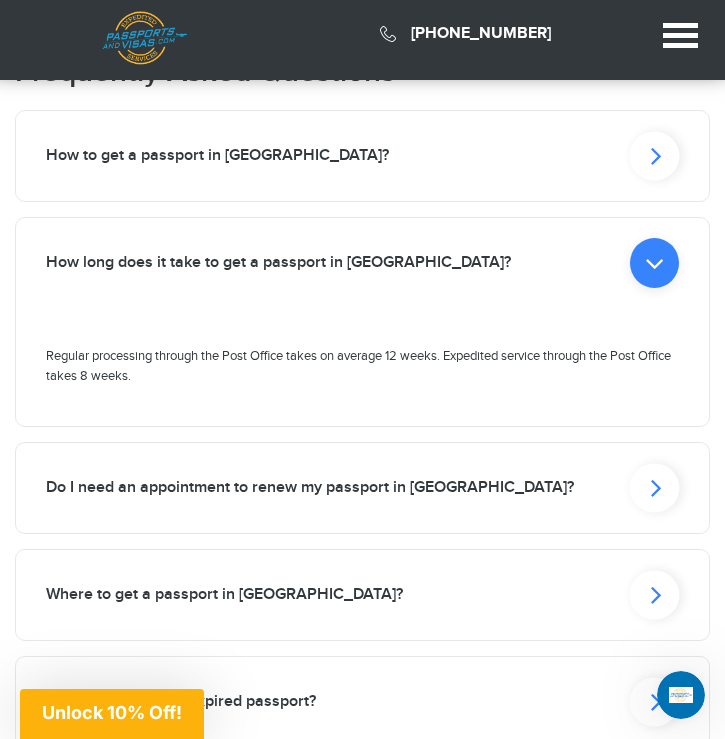 click on "How long does it take to get a passport in Phoenix?" at bounding box center [362, 156] 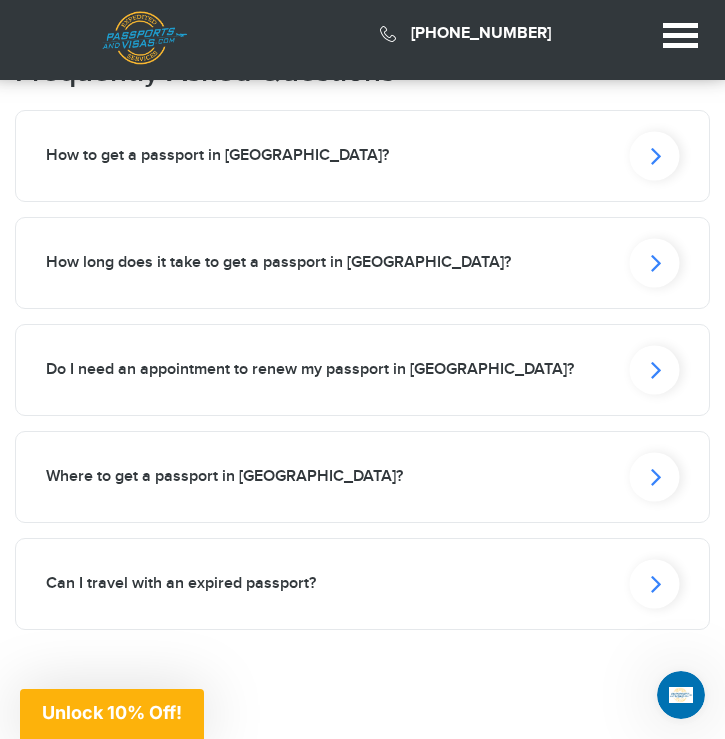 scroll, scrollTop: 3200, scrollLeft: 0, axis: vertical 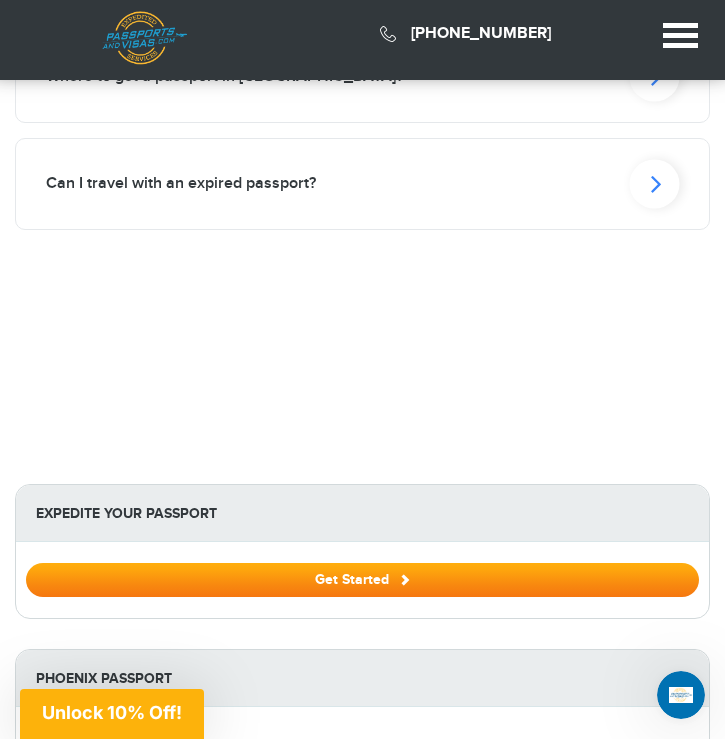 click on "Phoenix Passport Renewal Services
Get Your Passport within 3 Days
Passports and Visas.com will help you getting an expedited passport. It's easy, painless and fast.
Click for Fast Passport
Passports and Visas.com can assist travelers in the Phoenix area with getting an expedited US passport renewal. Passports and Visas.com is a private company authorized by the US Passport Agency to expedite the passport renewal application process and able to get your US passport in your hands as fast as 24 hours.
Phoenix residents in need of a quick passport renewal inside of 4 weeks or so have two choices.
1. You can apply at a Passport Agency near you.  There are  26 passport agencies where you can apply for a passport" at bounding box center (362, -1346) 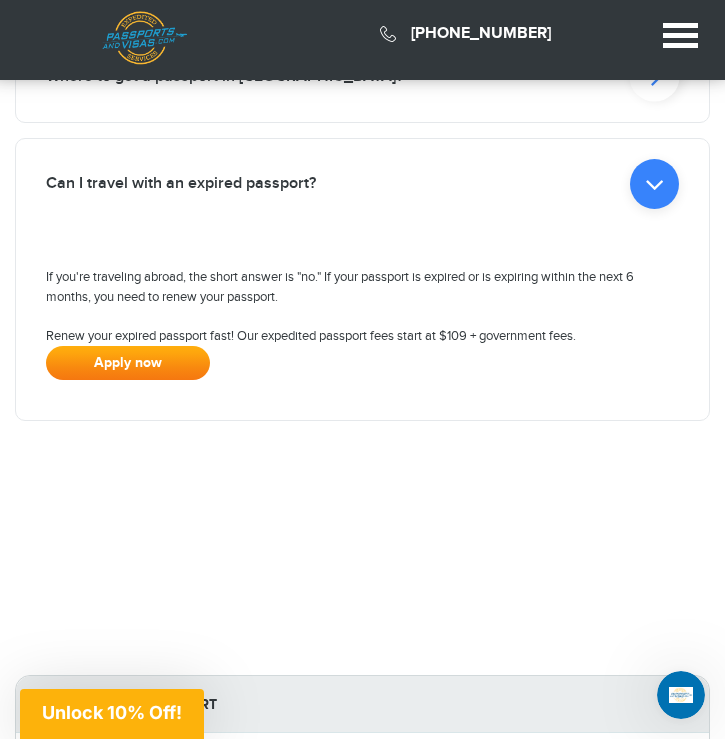 click on "Can I travel with an expired passport?" at bounding box center (362, -244) 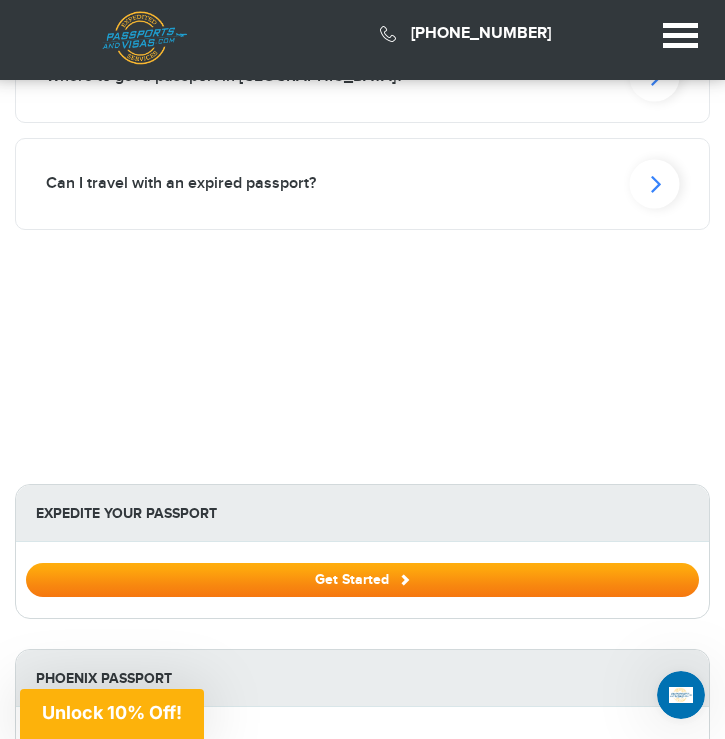 click on "Where to get a passport in Phoenix?" at bounding box center [362, -244] 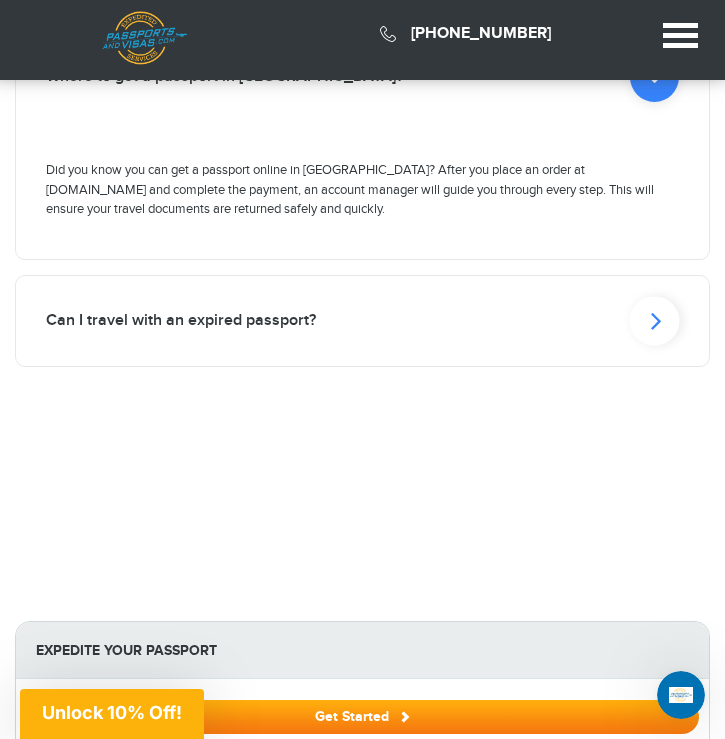 click on "Where to get a passport in Phoenix?" at bounding box center [362, -244] 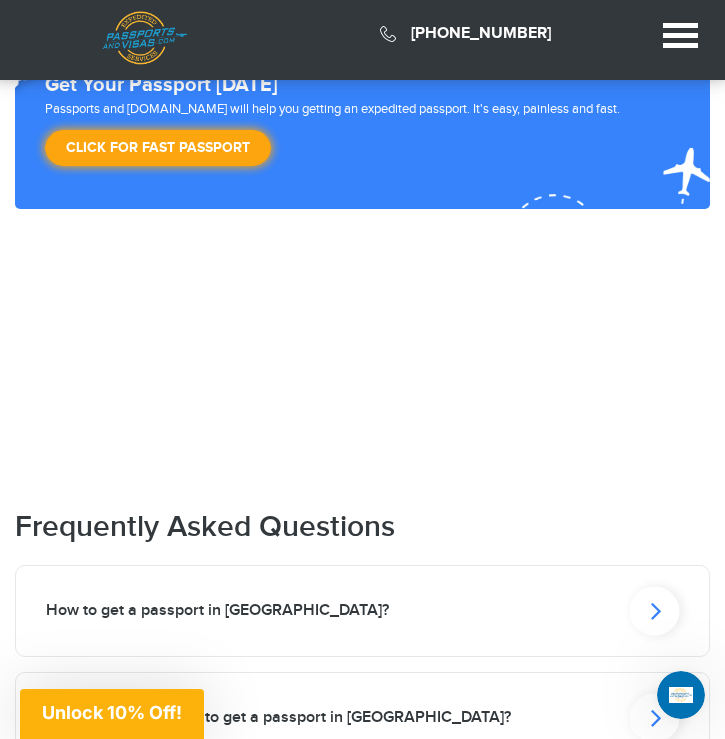 scroll, scrollTop: 2300, scrollLeft: 0, axis: vertical 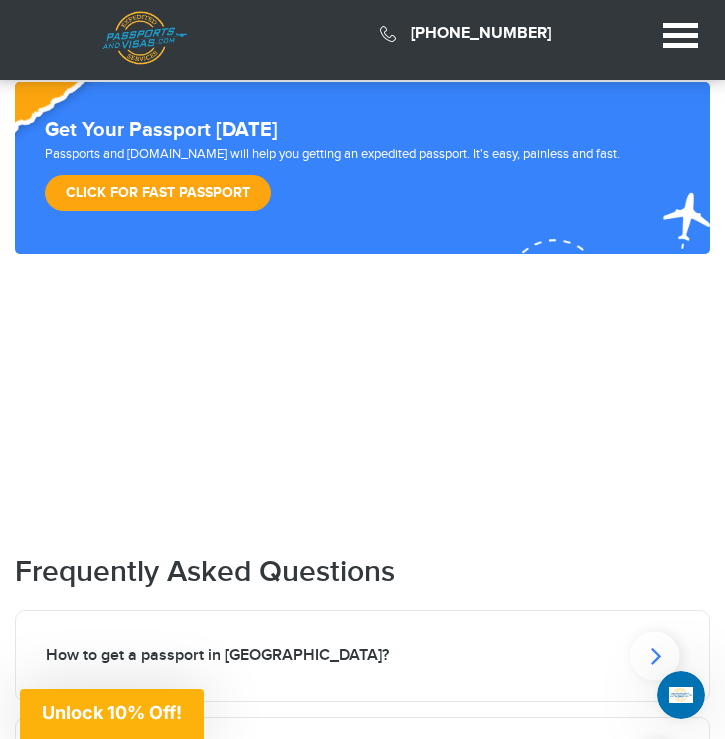 click on "Click for Fast Passport" at bounding box center (158, 193) 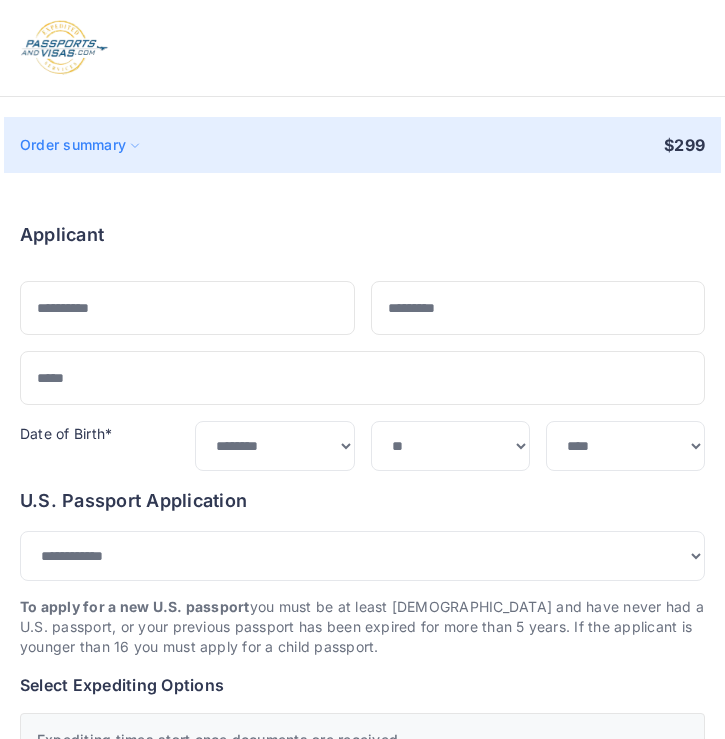 select on "***" 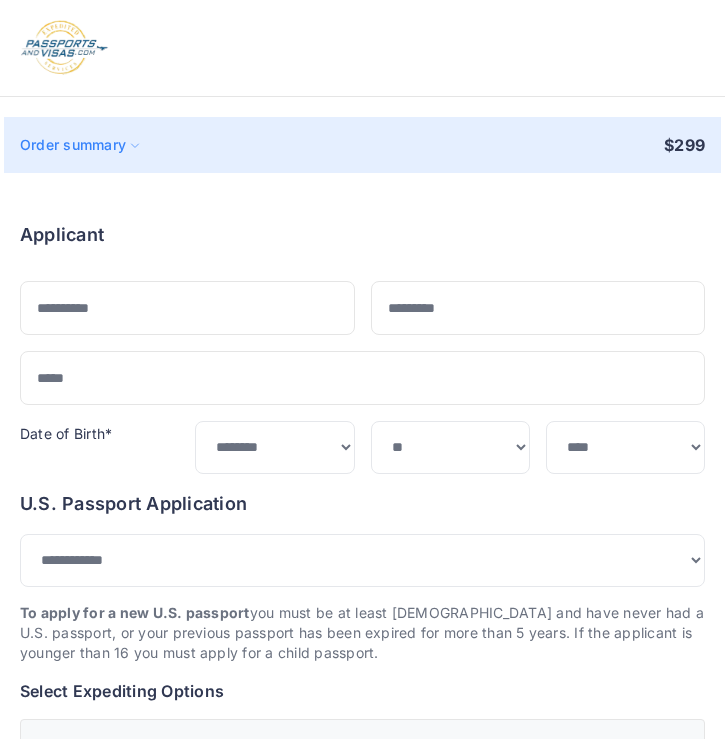 scroll, scrollTop: 0, scrollLeft: 0, axis: both 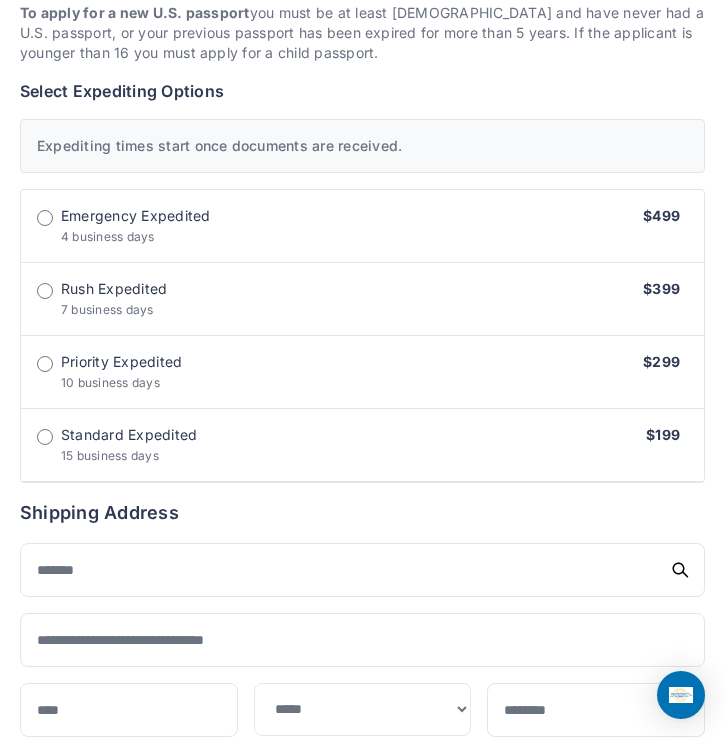 click on "4 business days" at bounding box center (108, 236) 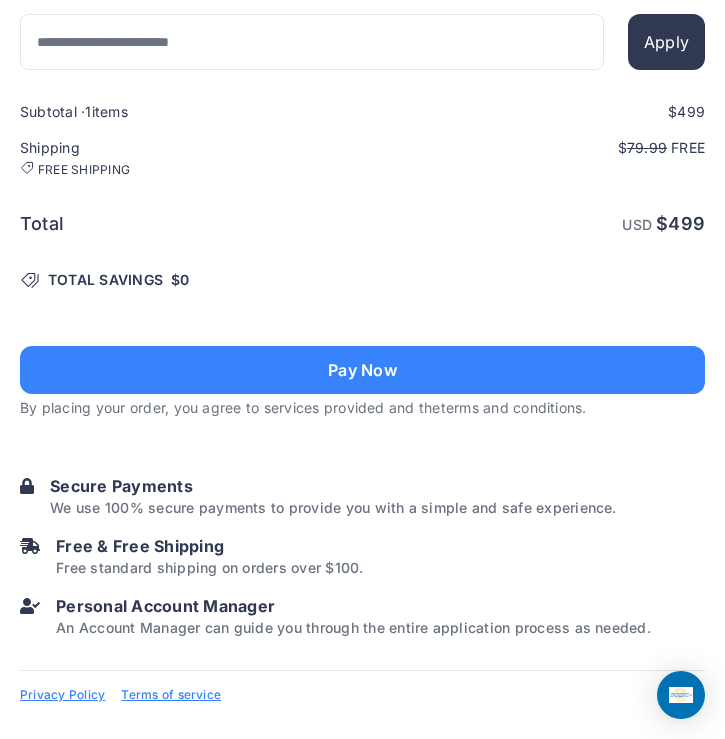 scroll, scrollTop: 2023, scrollLeft: 0, axis: vertical 